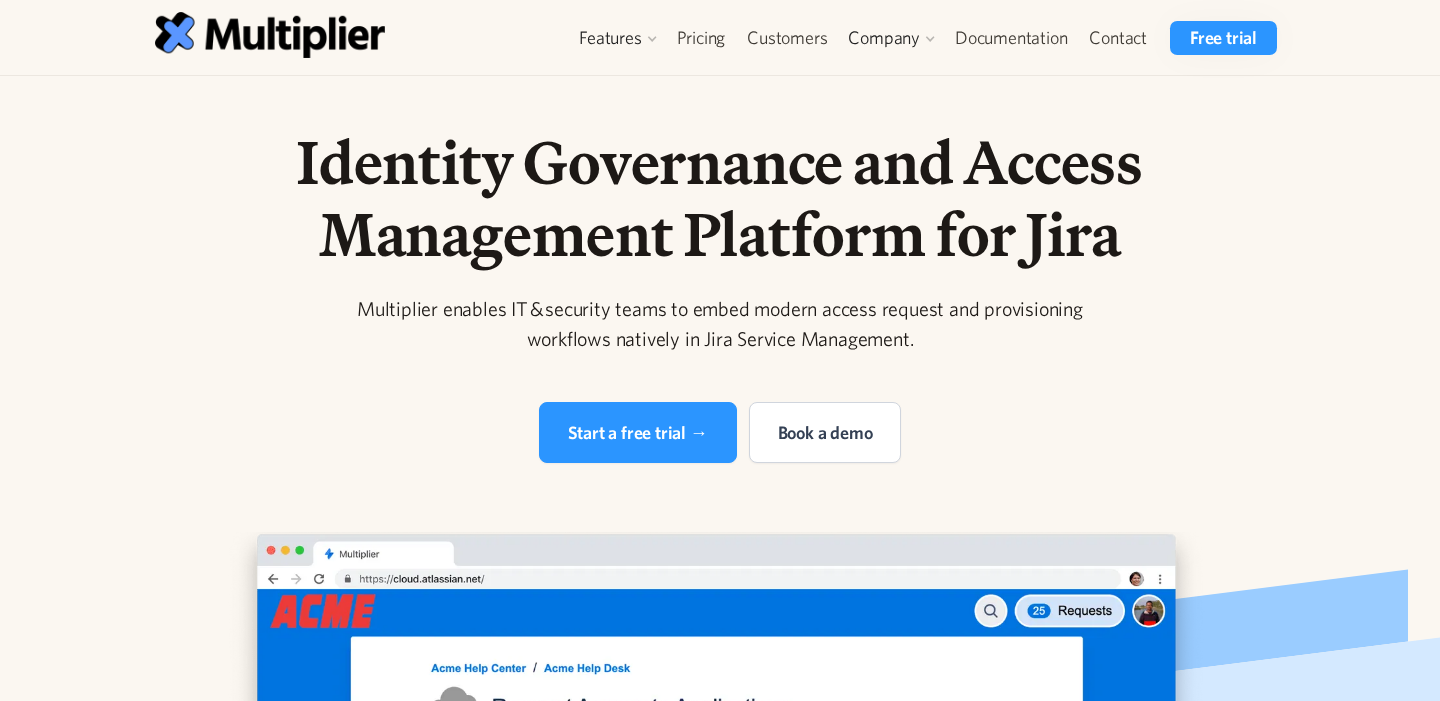 scroll, scrollTop: 0, scrollLeft: 0, axis: both 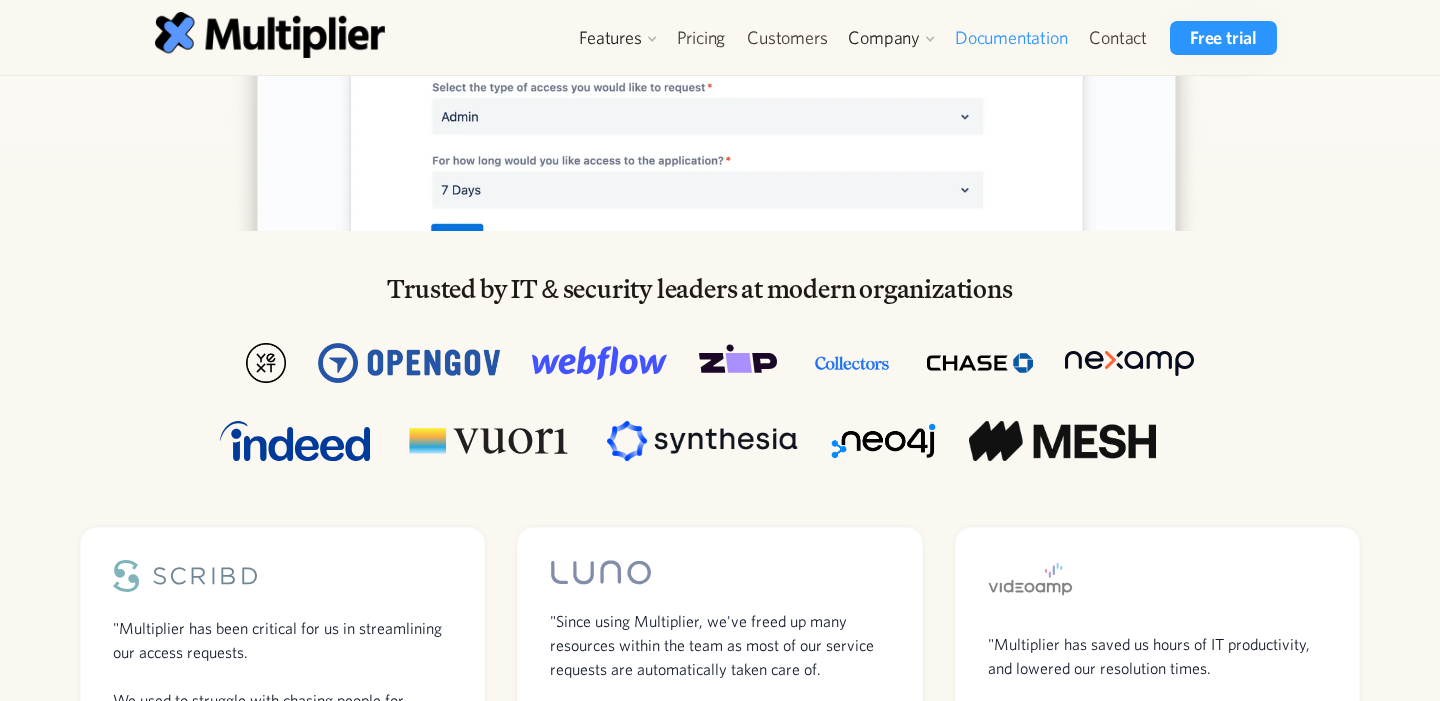 click on "Documentation" at bounding box center (1011, 38) 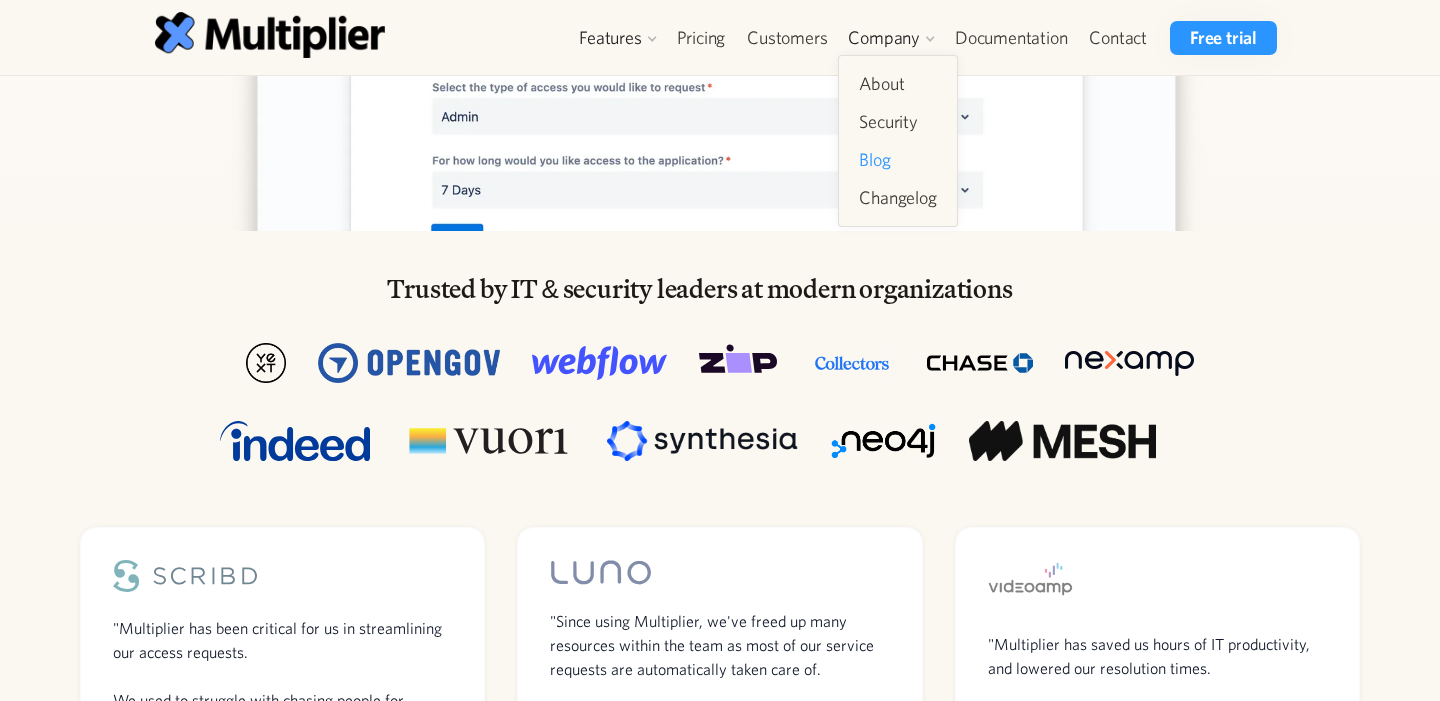click on "Blog" at bounding box center (897, 160) 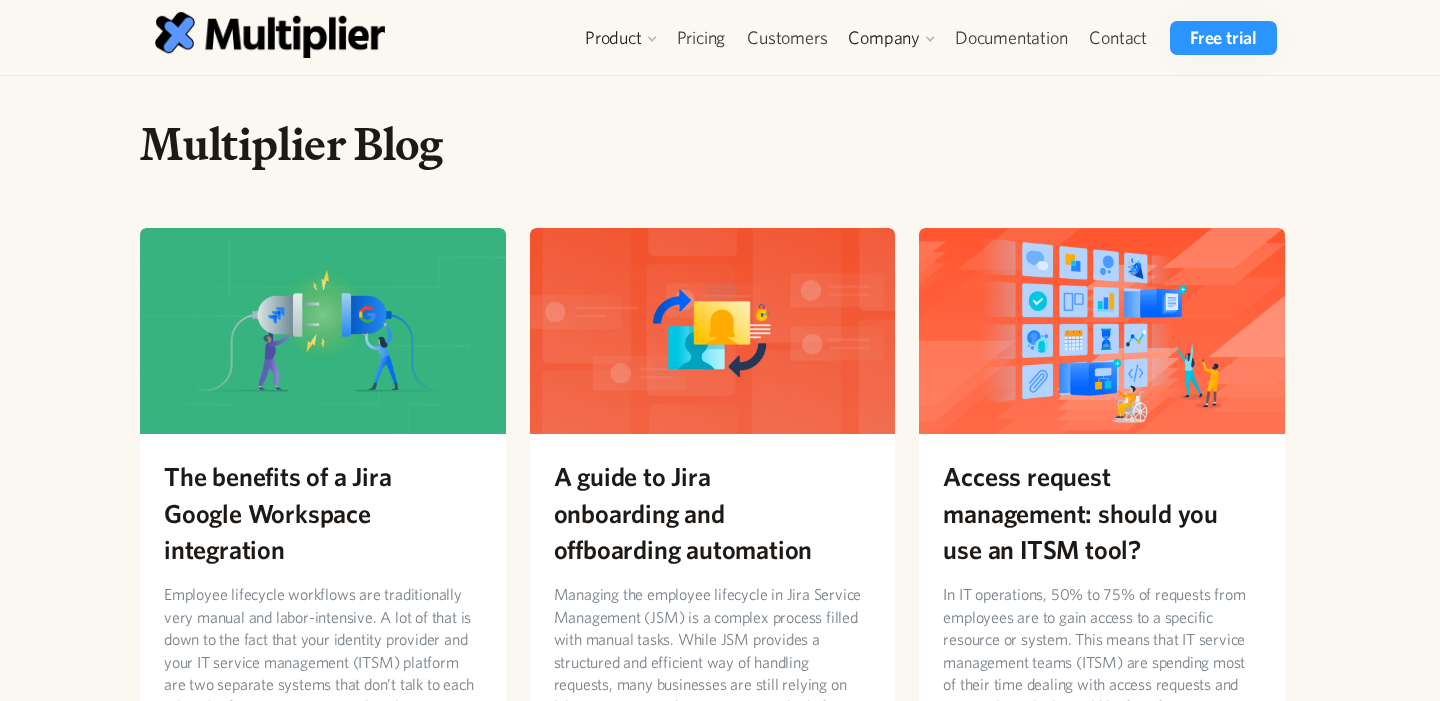 scroll, scrollTop: 0, scrollLeft: 0, axis: both 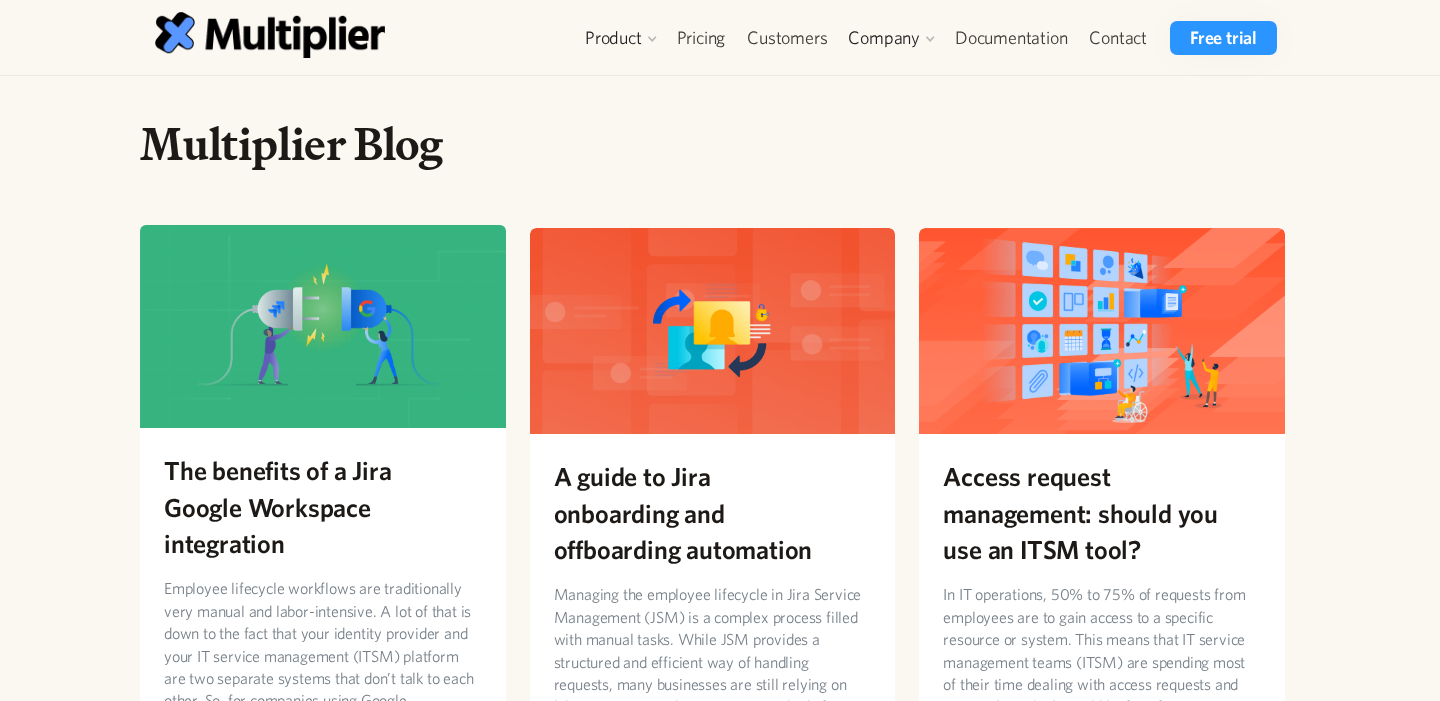 click at bounding box center [323, 325] 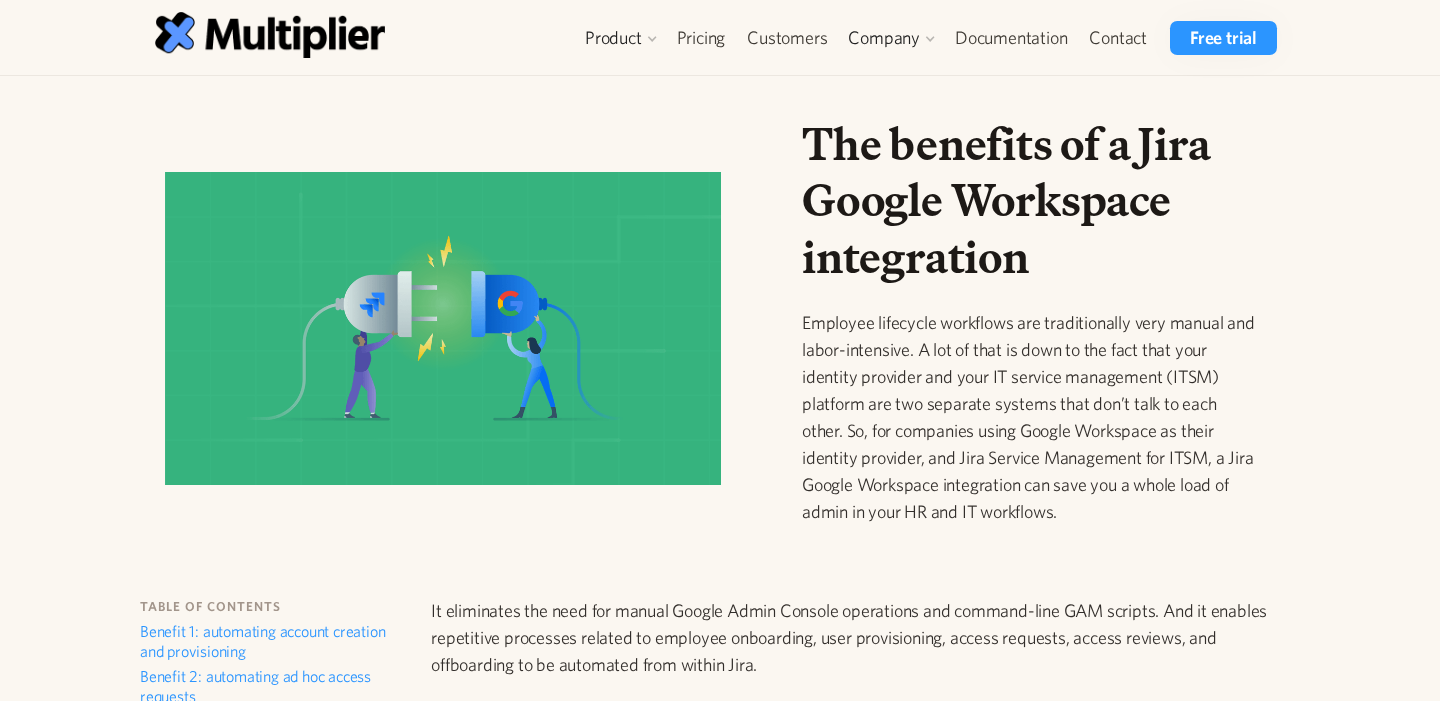 scroll, scrollTop: 0, scrollLeft: 0, axis: both 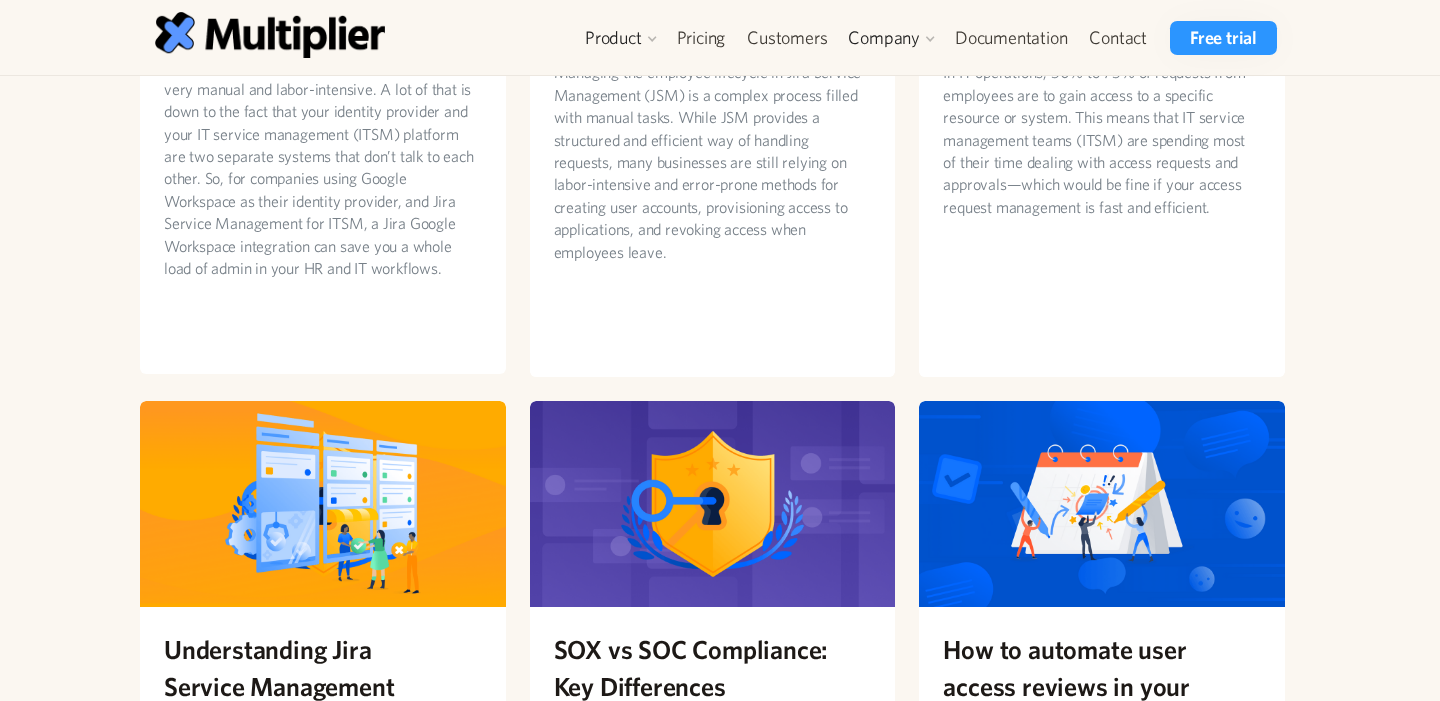 click on "The benefits of a Jira Google Workspace integration Employee lifecycle workflows are traditionally very manual and labor-intensive. A lot of that is down to the fact that your identity provider and your IT service management (ITSM) platform are two separate systems that don’t talk to each other. So, for companies using Google Workspace as their identity provider, and Jira Service Management for ITSM, a Jira Google Workspace integration can save you a whole load of admin in your HR and IT workflows." at bounding box center (323, 35) 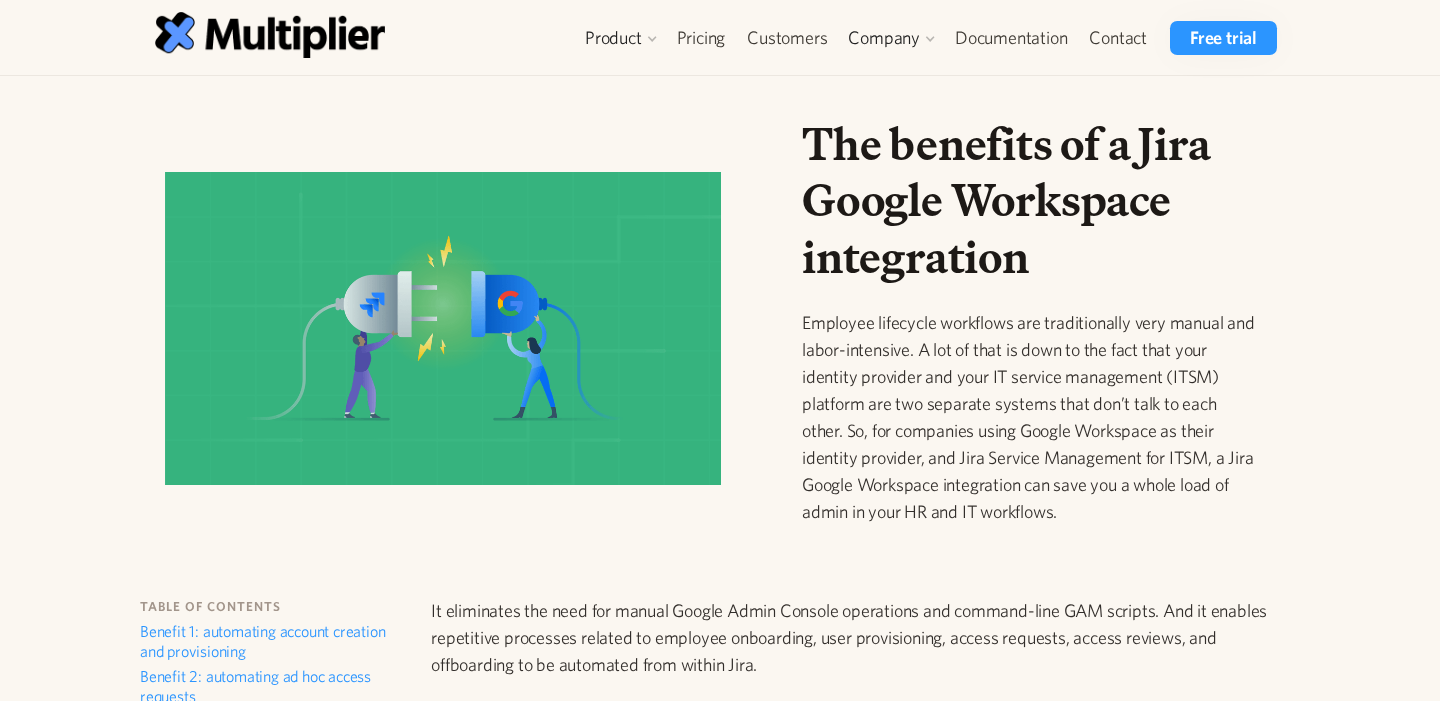 scroll, scrollTop: 0, scrollLeft: 0, axis: both 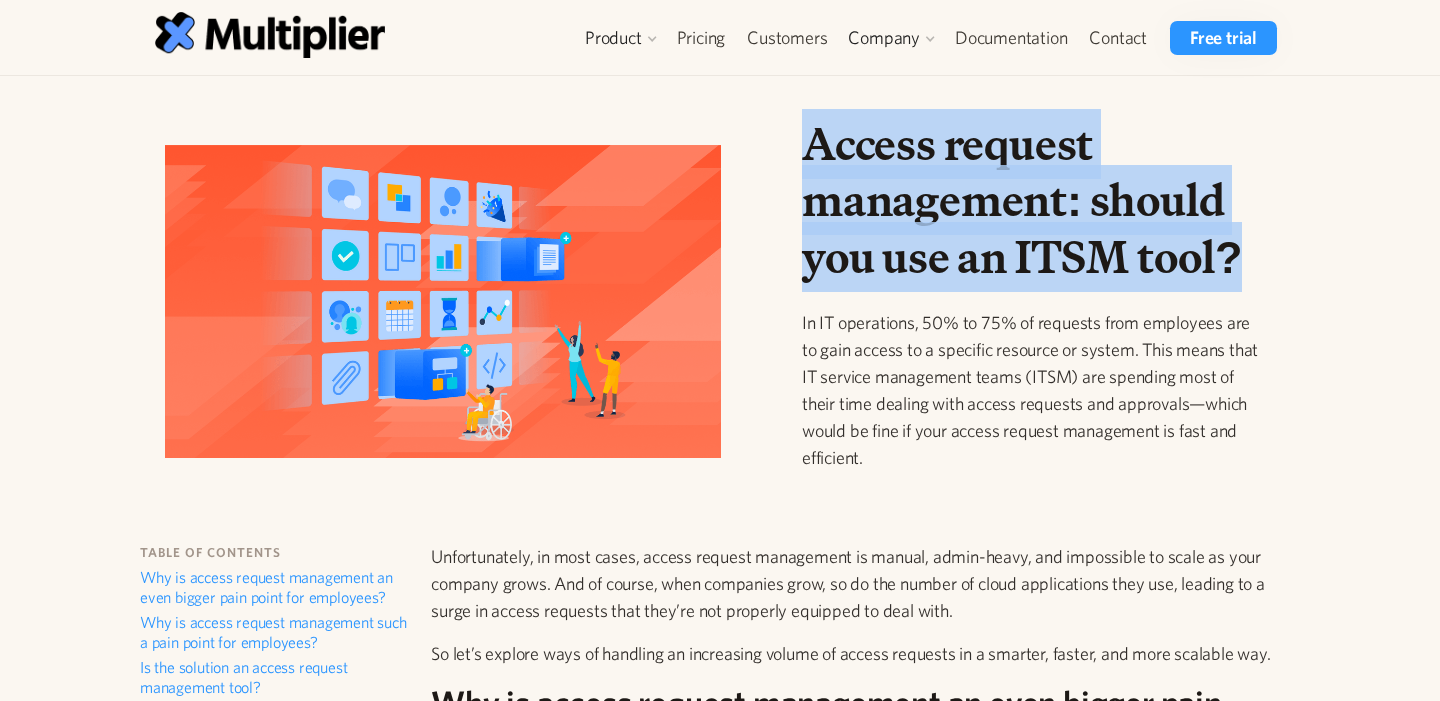 drag, startPoint x: 1256, startPoint y: 270, endPoint x: 806, endPoint y: 171, distance: 460.76132 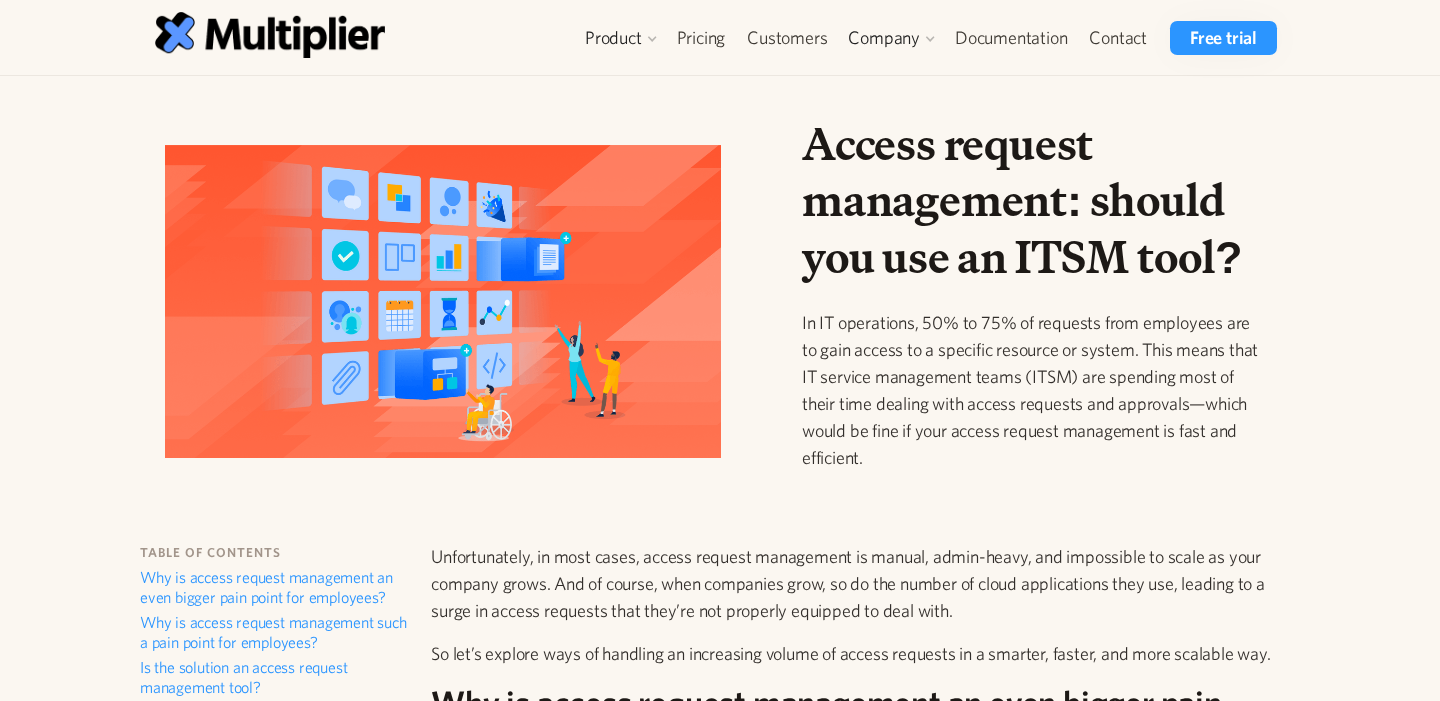 click on "In IT operations, 50% to 75% of requests from employees are to gain access to a specific resource or system. This means that IT service management teams (ITSM) are spending most of their time dealing with access requests and approvals—which would be fine if your access request management is fast and efficient." at bounding box center (1031, 390) 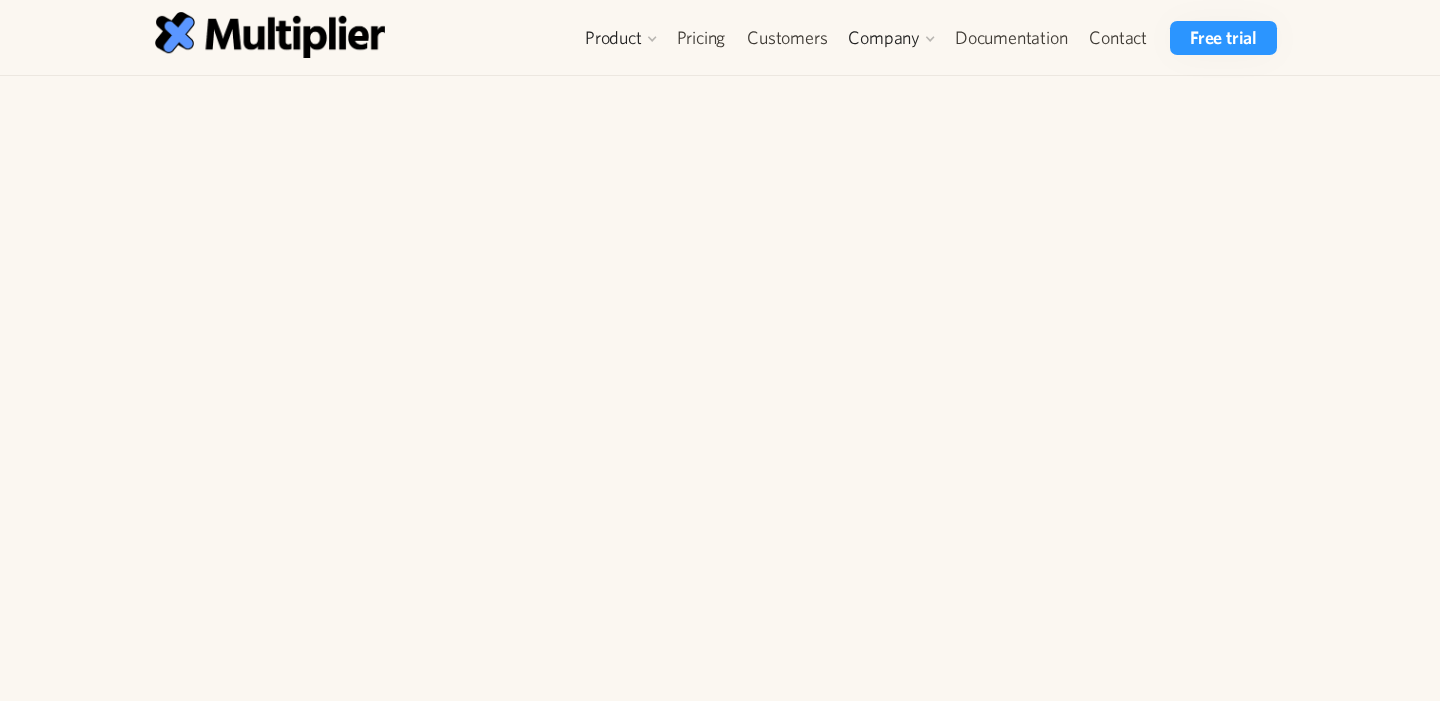 scroll, scrollTop: 378, scrollLeft: 0, axis: vertical 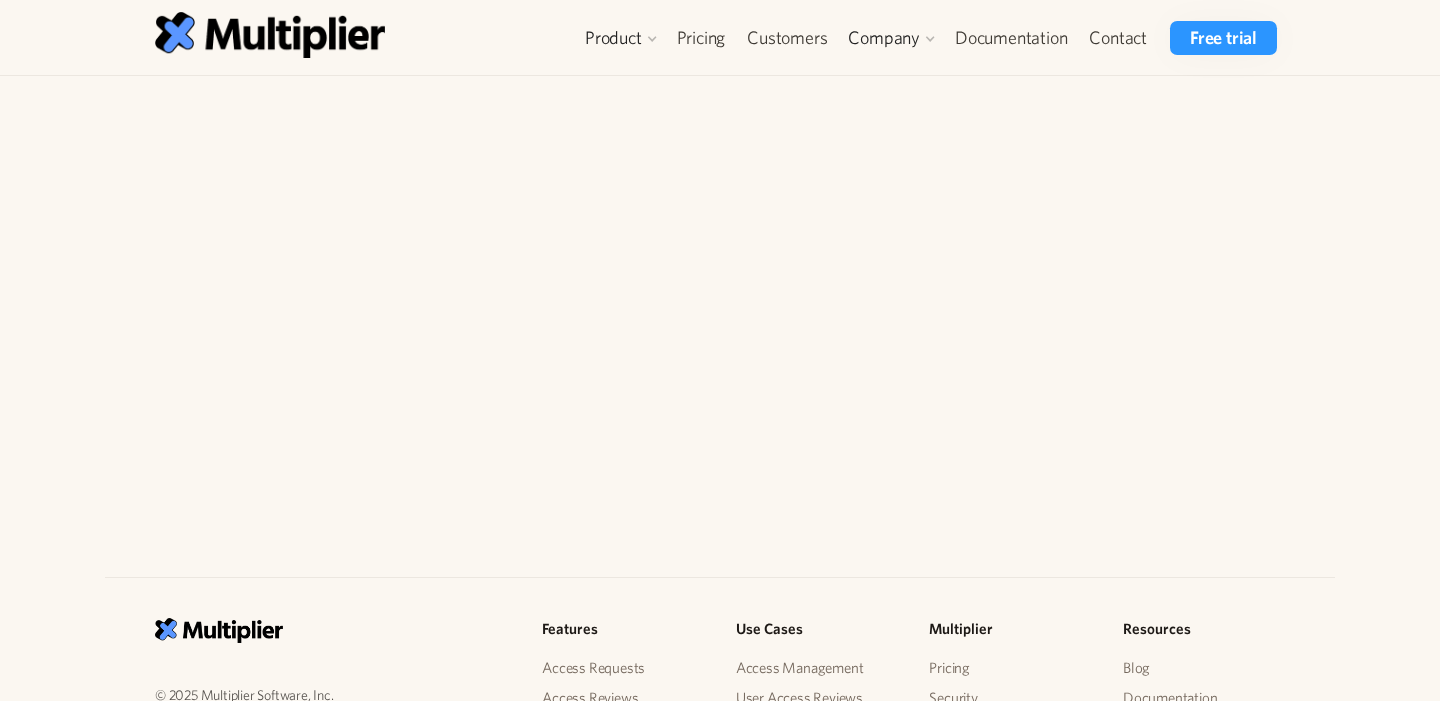 drag, startPoint x: 574, startPoint y: 395, endPoint x: 927, endPoint y: 568, distance: 393.11322 